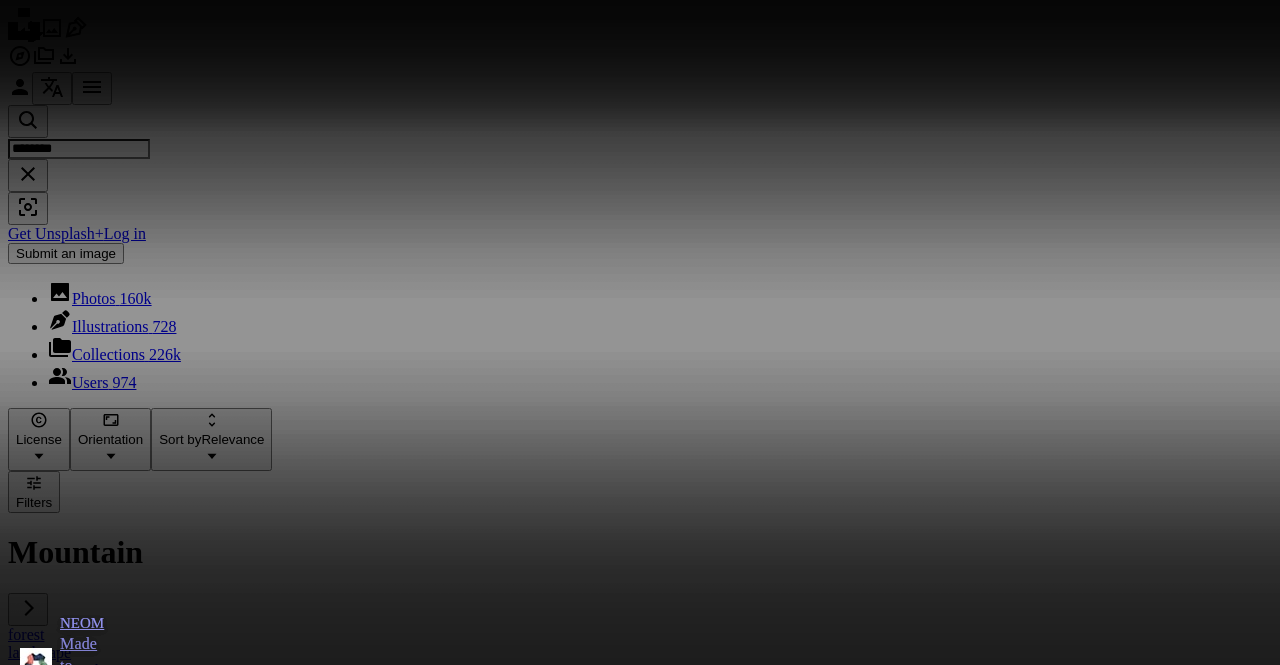 scroll, scrollTop: 466, scrollLeft: 0, axis: vertical 